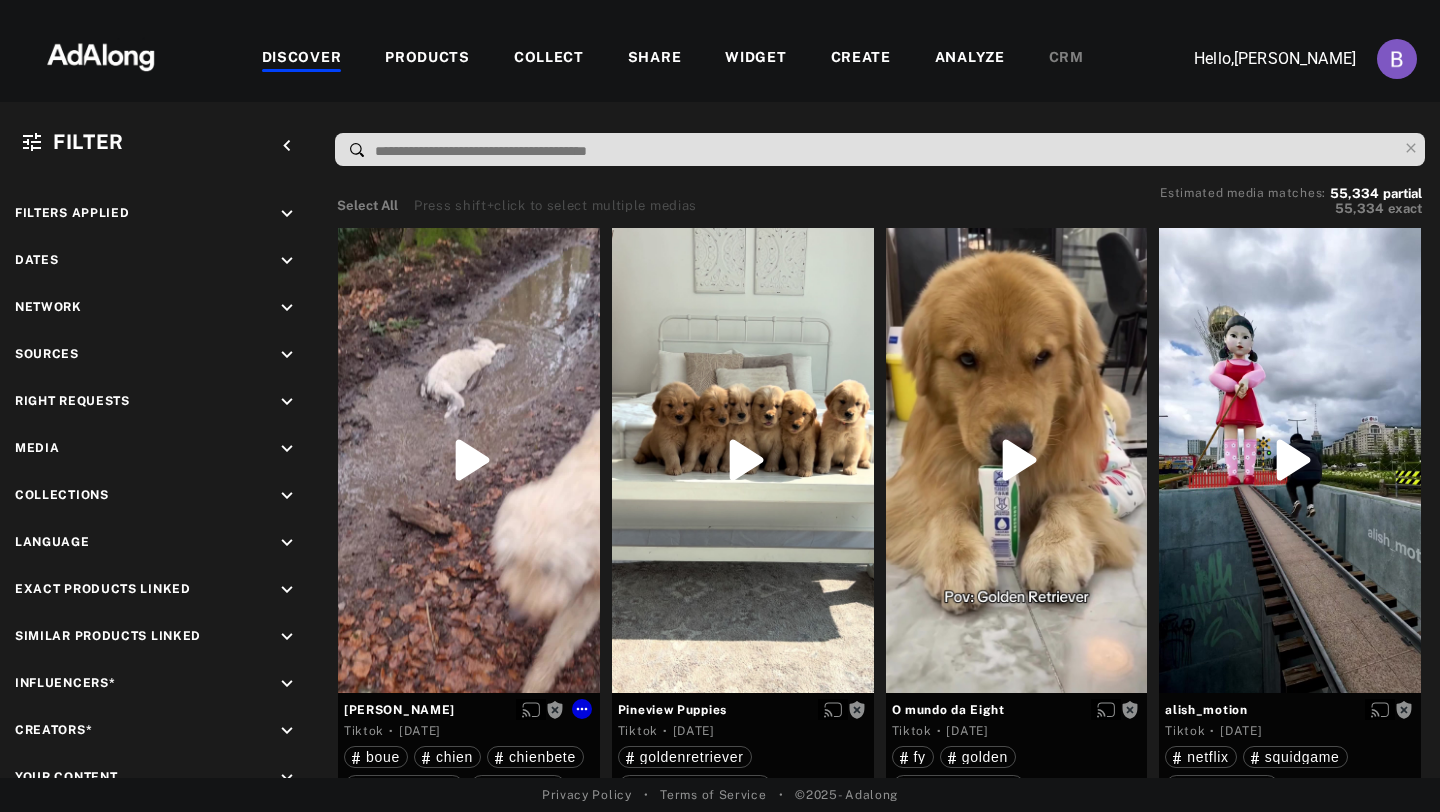 scroll, scrollTop: 0, scrollLeft: 0, axis: both 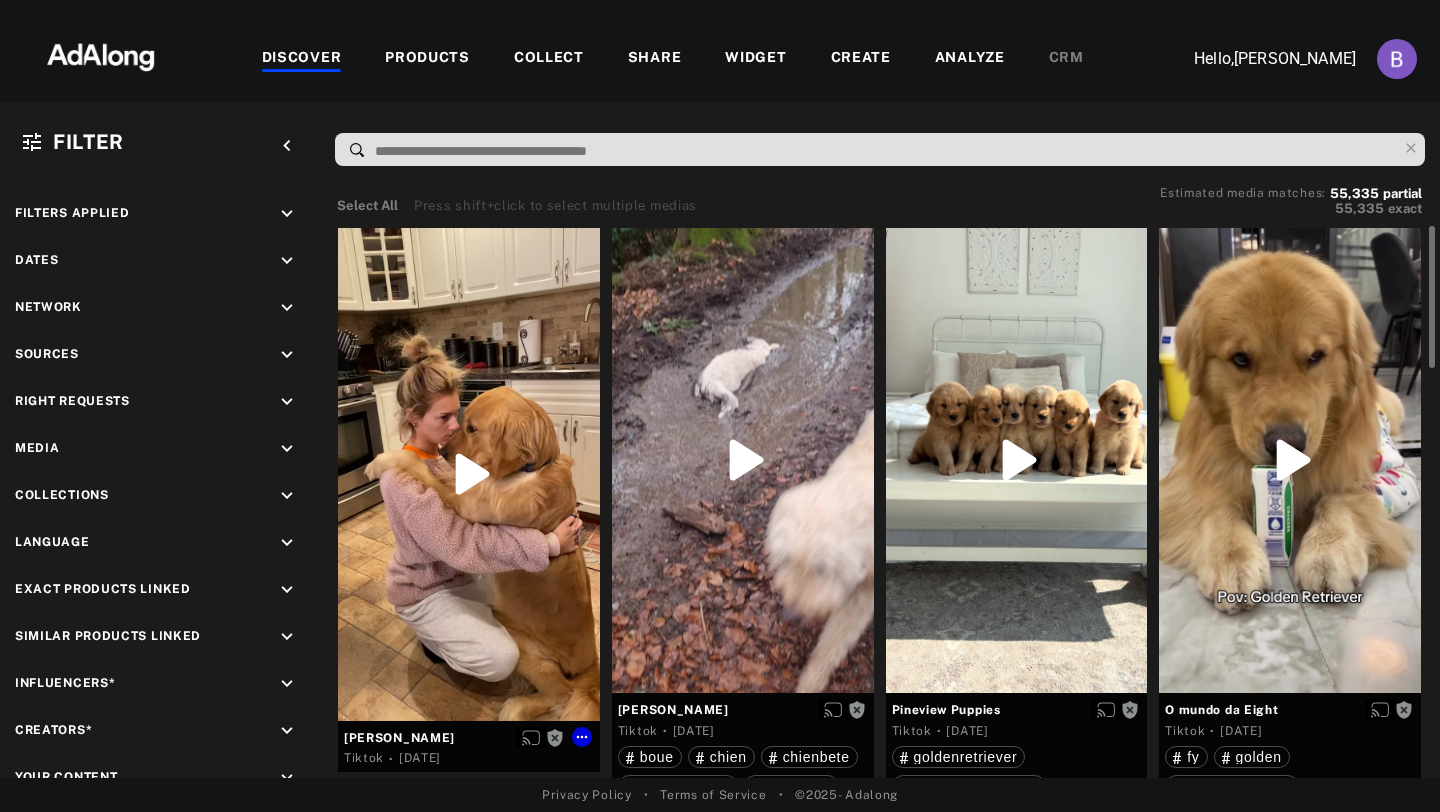 click at bounding box center (469, 474) 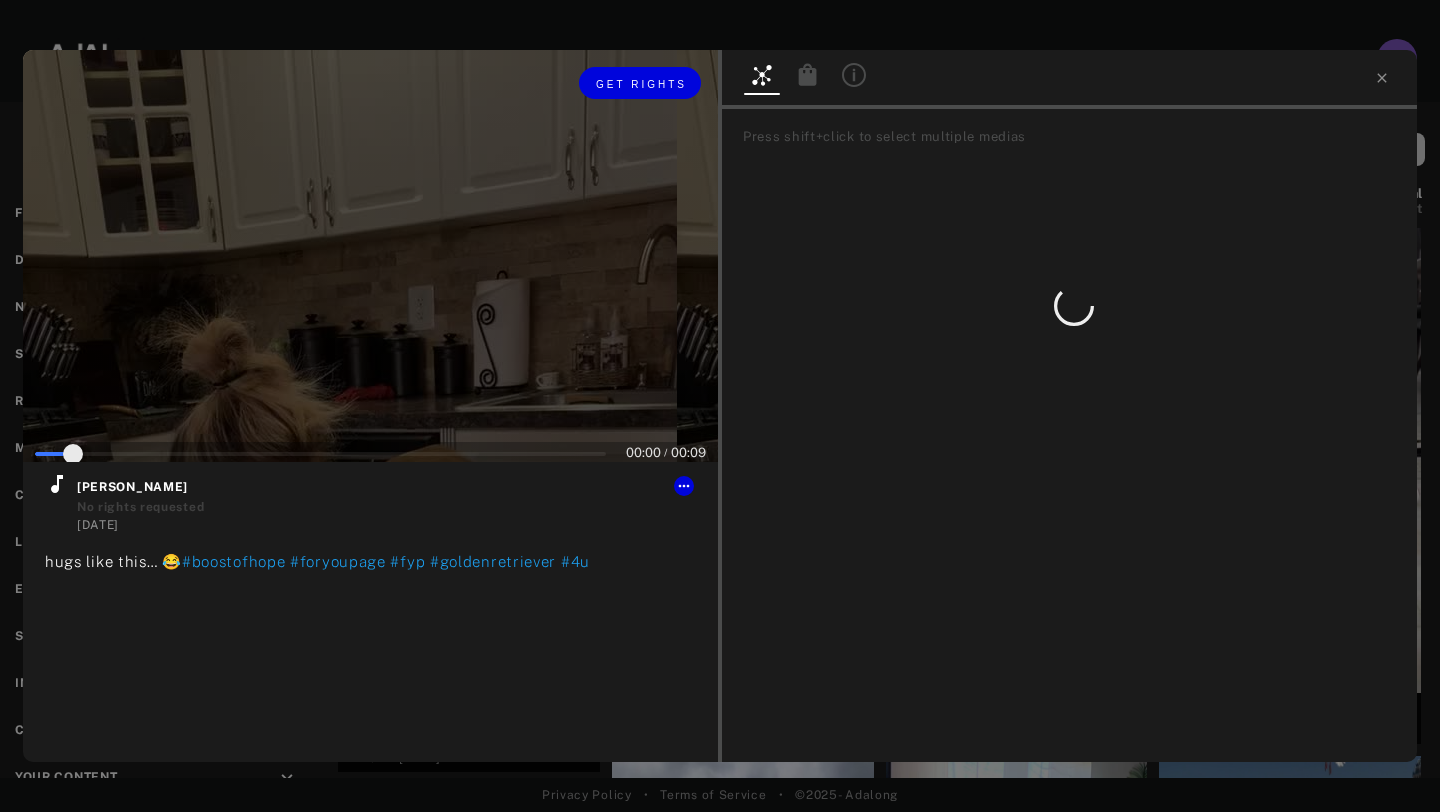 click at bounding box center (370, 256) 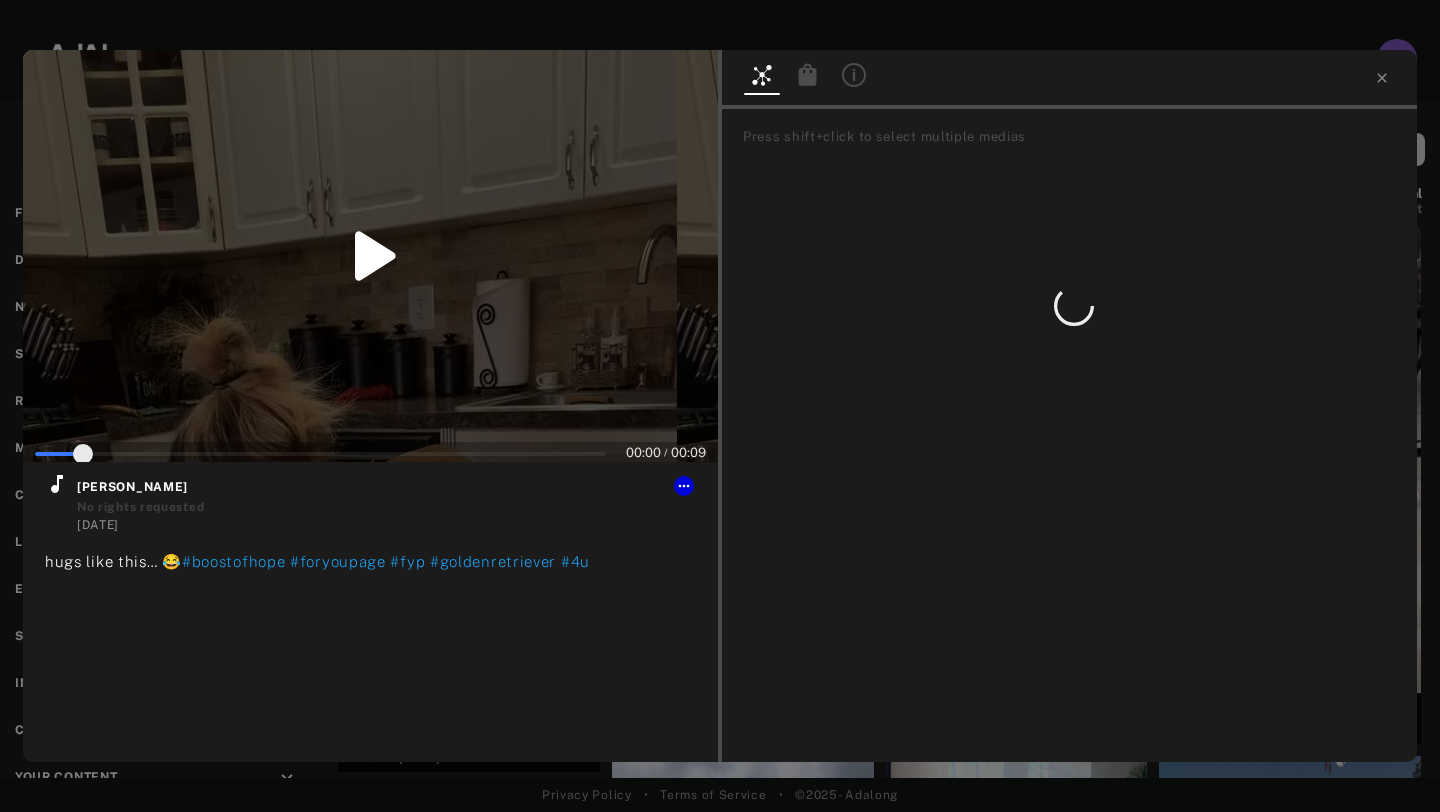 click at bounding box center [1069, 79] 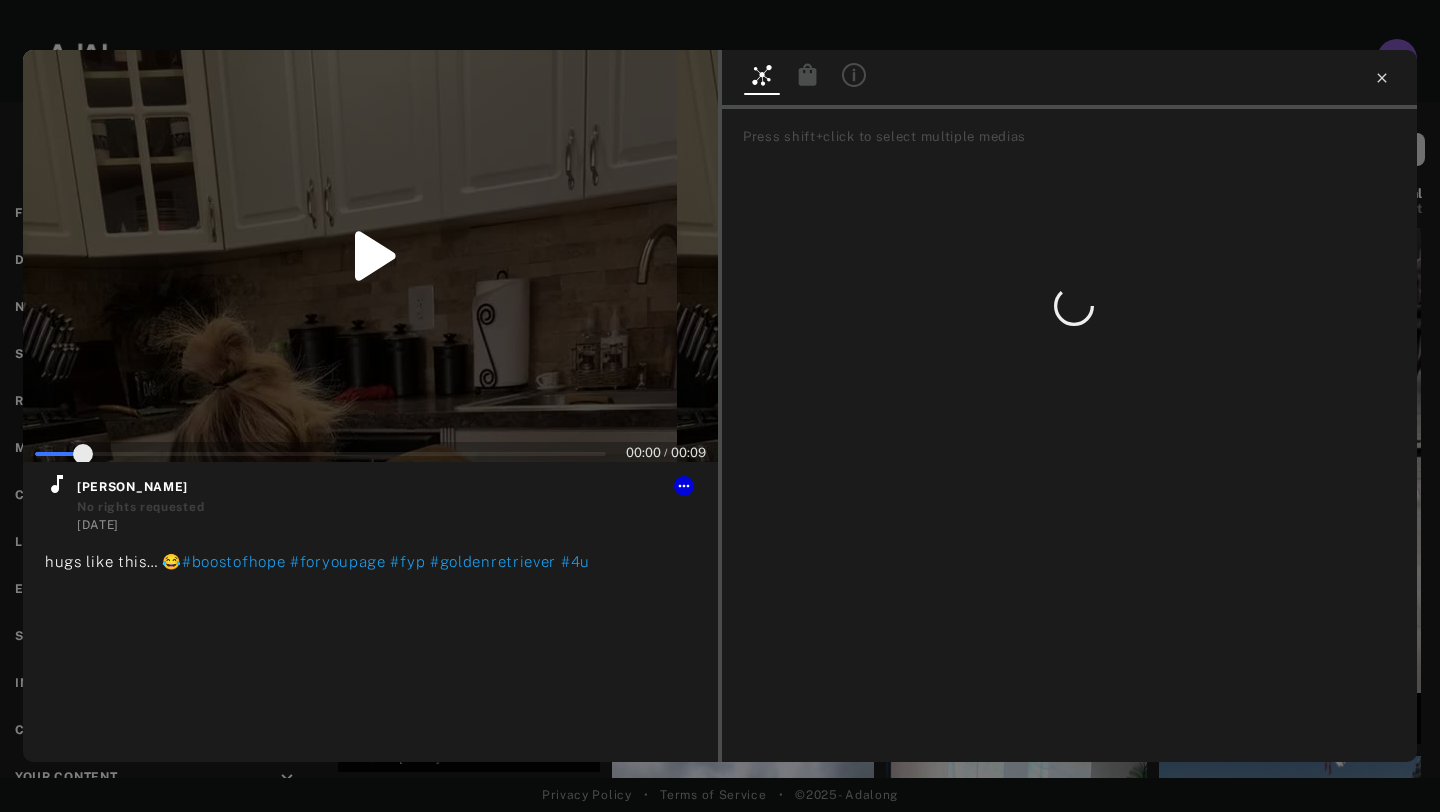 type on "*" 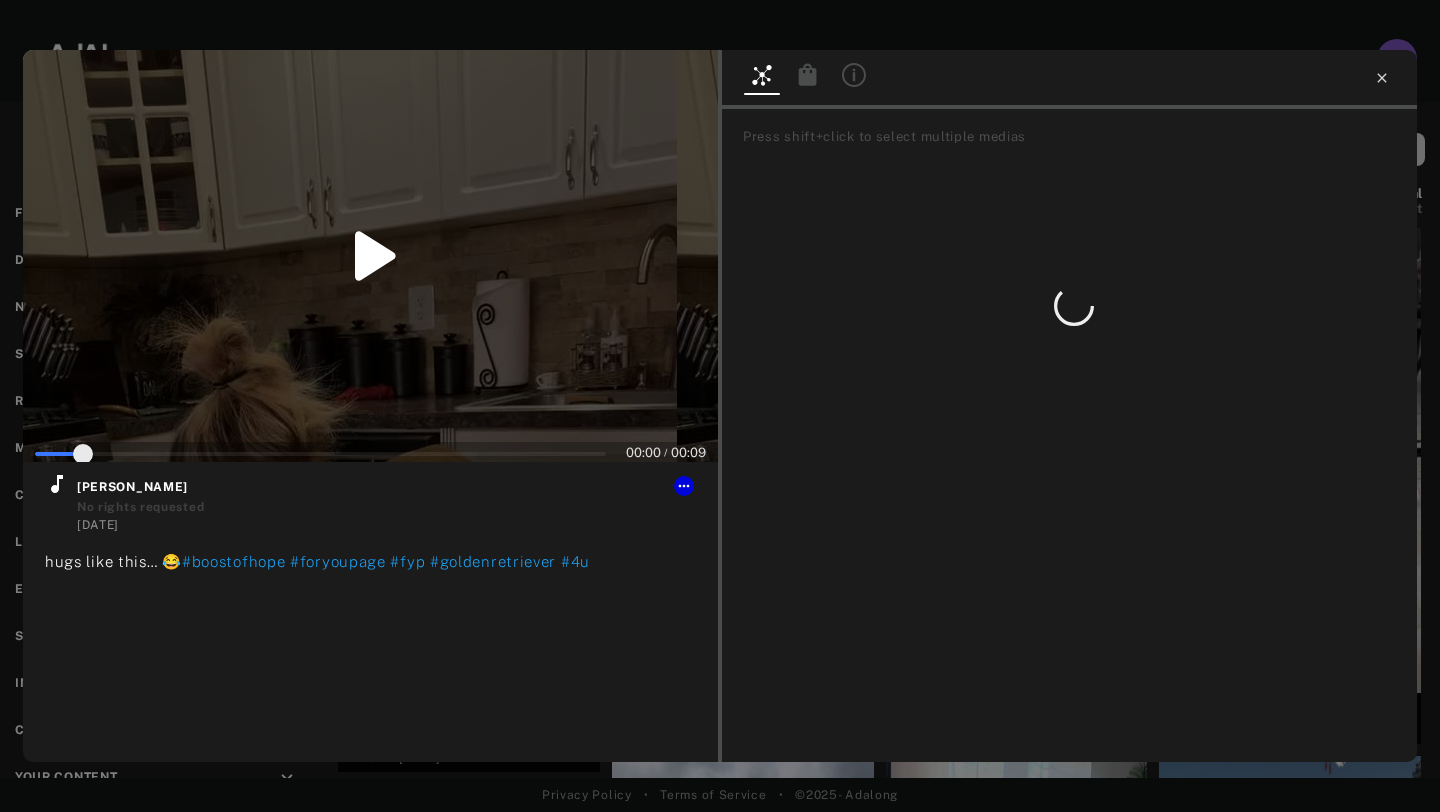 click 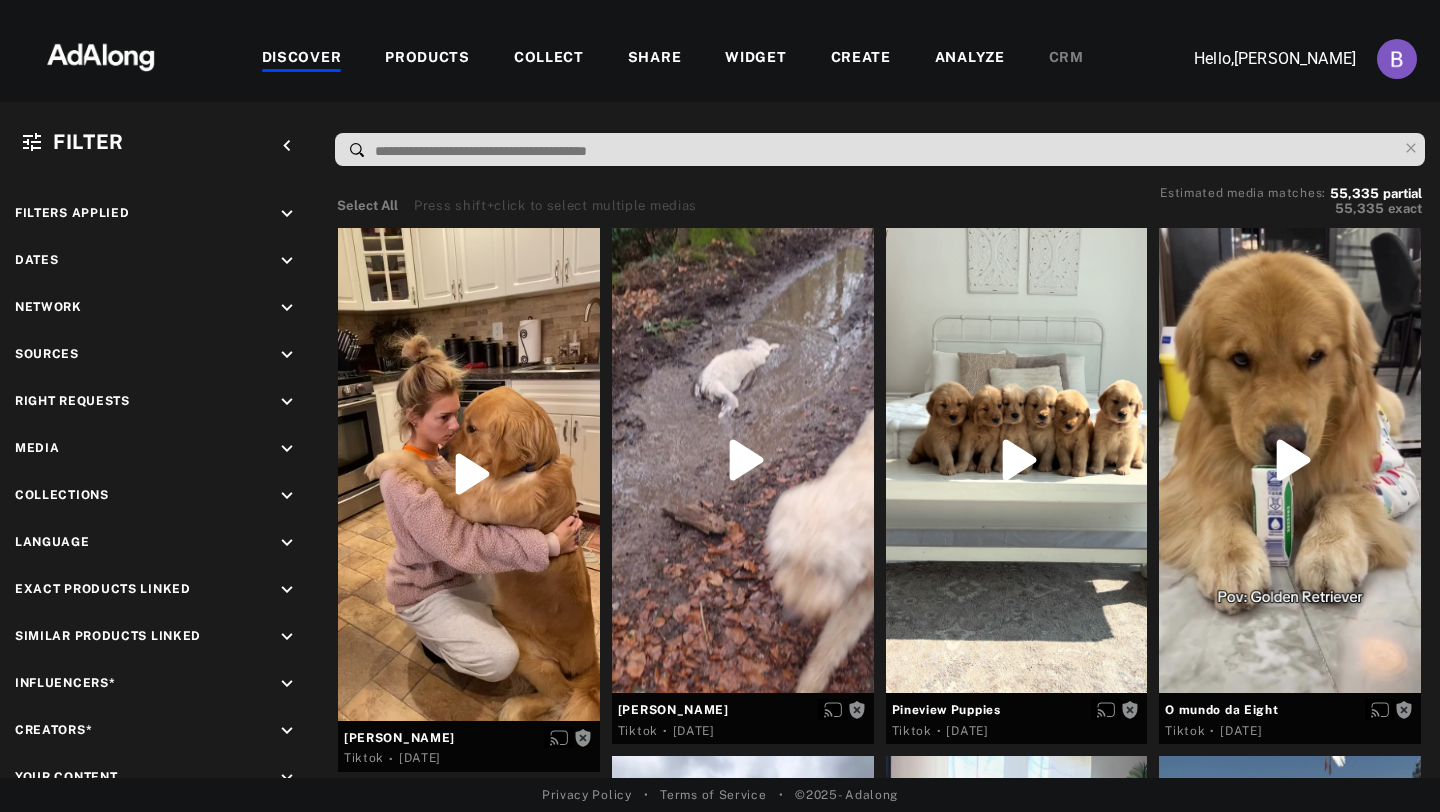 scroll, scrollTop: 0, scrollLeft: 0, axis: both 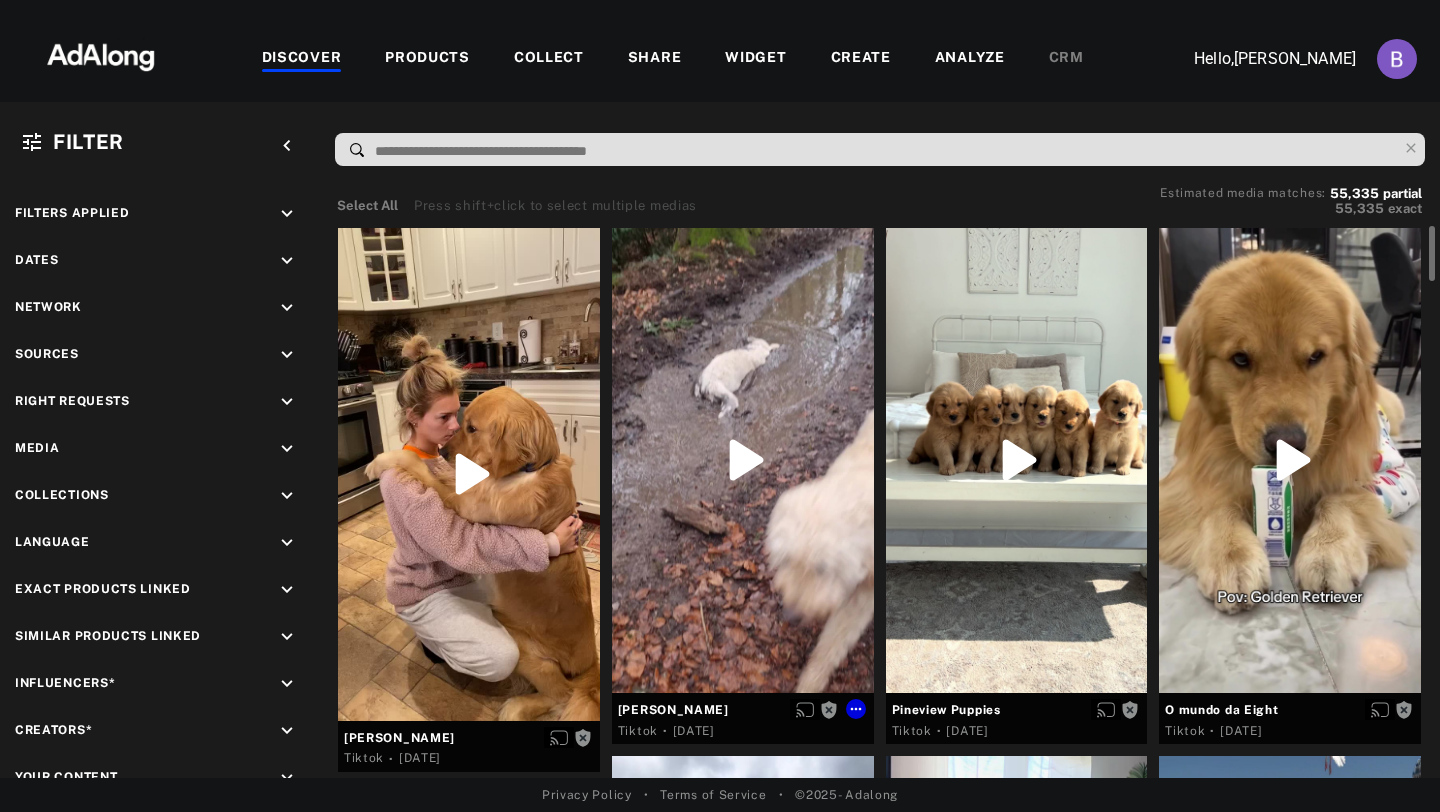 click at bounding box center (743, 460) 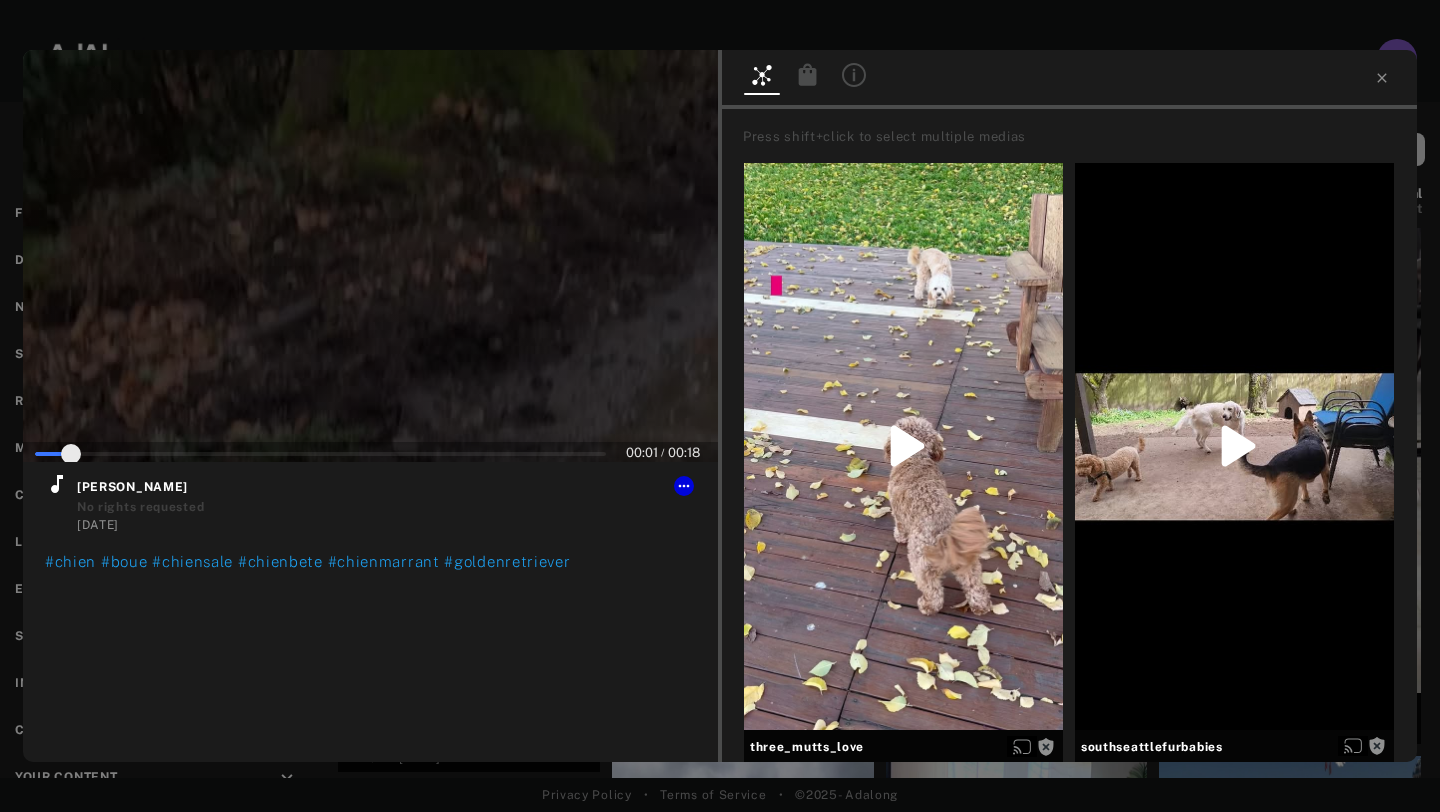 click at bounding box center [1069, 79] 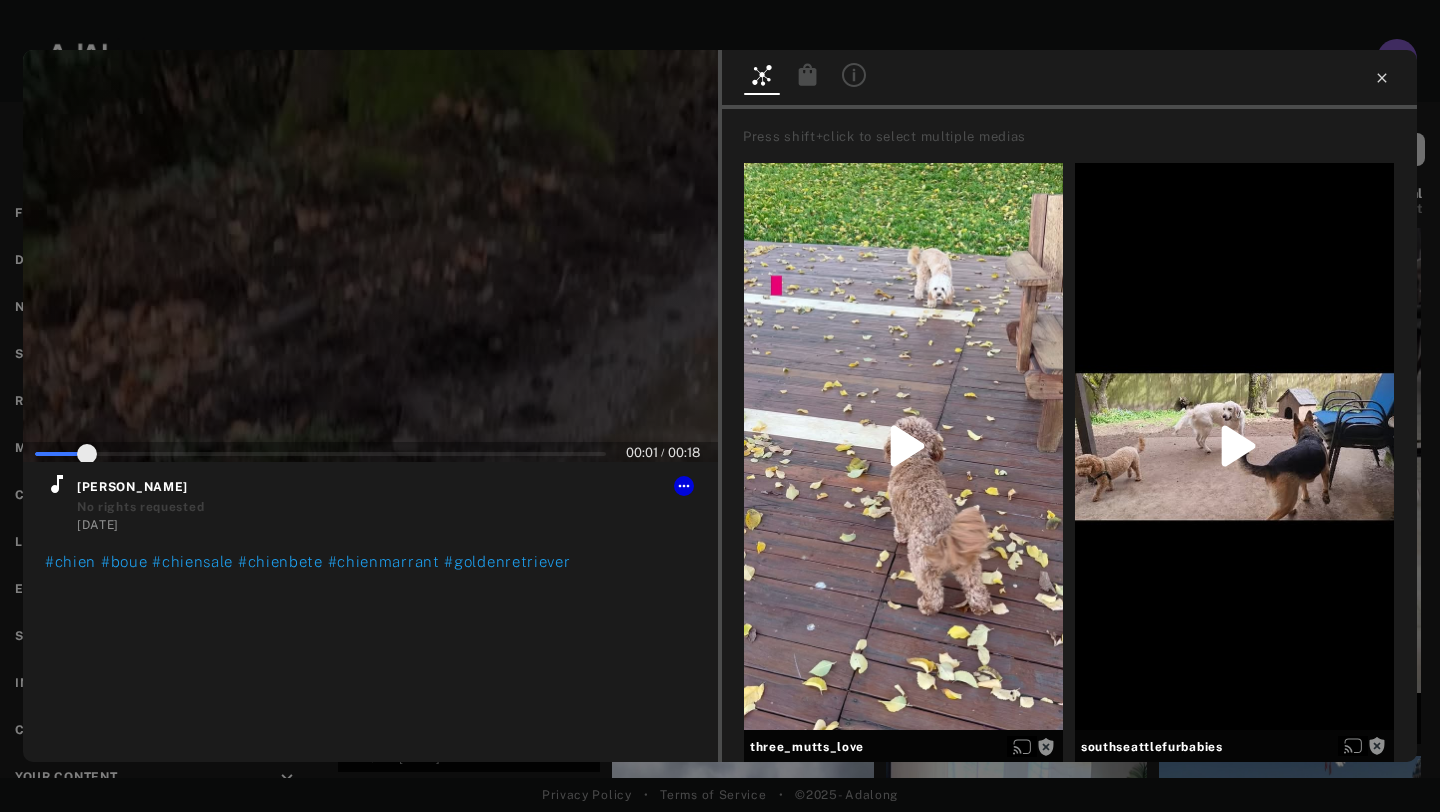 type on "**" 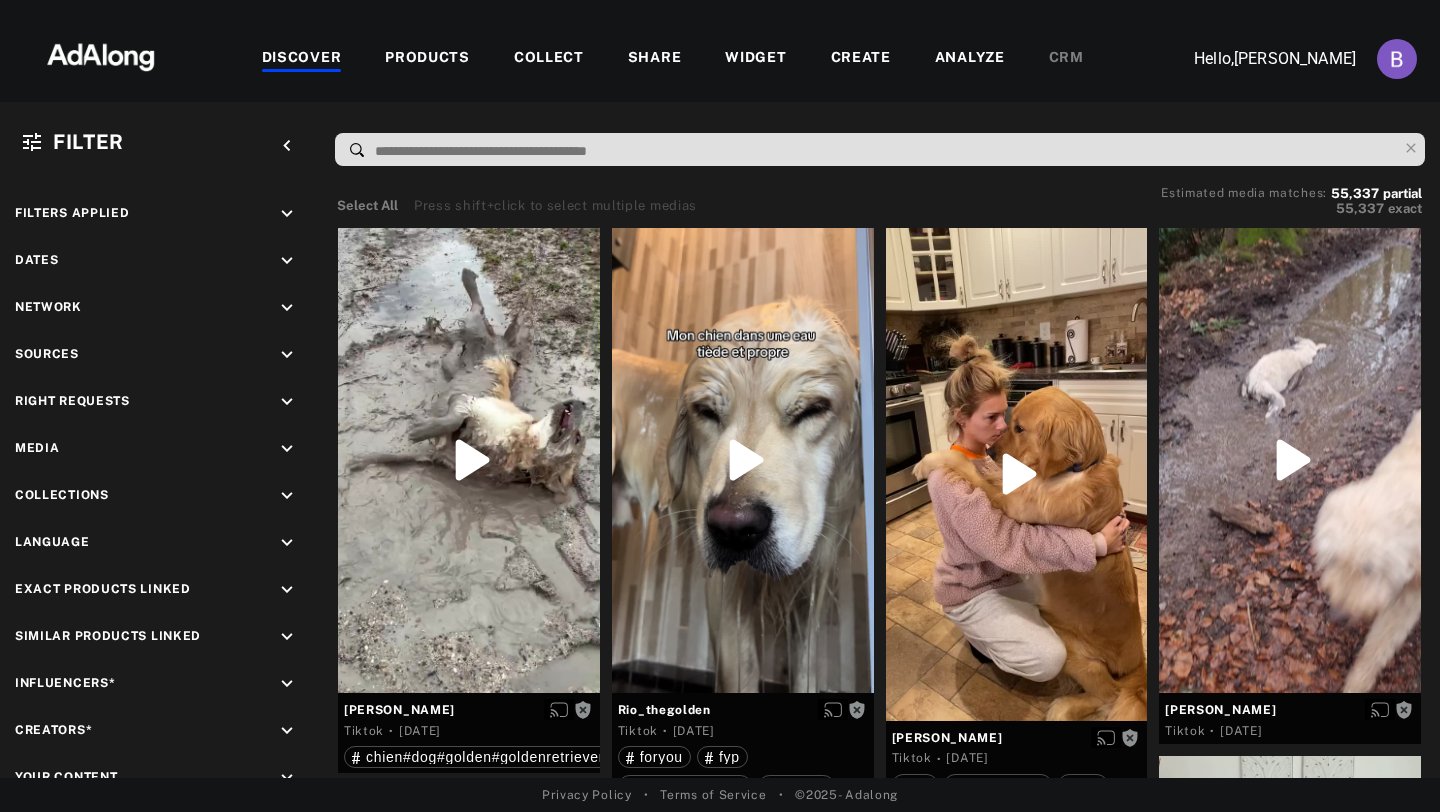 scroll, scrollTop: 0, scrollLeft: 0, axis: both 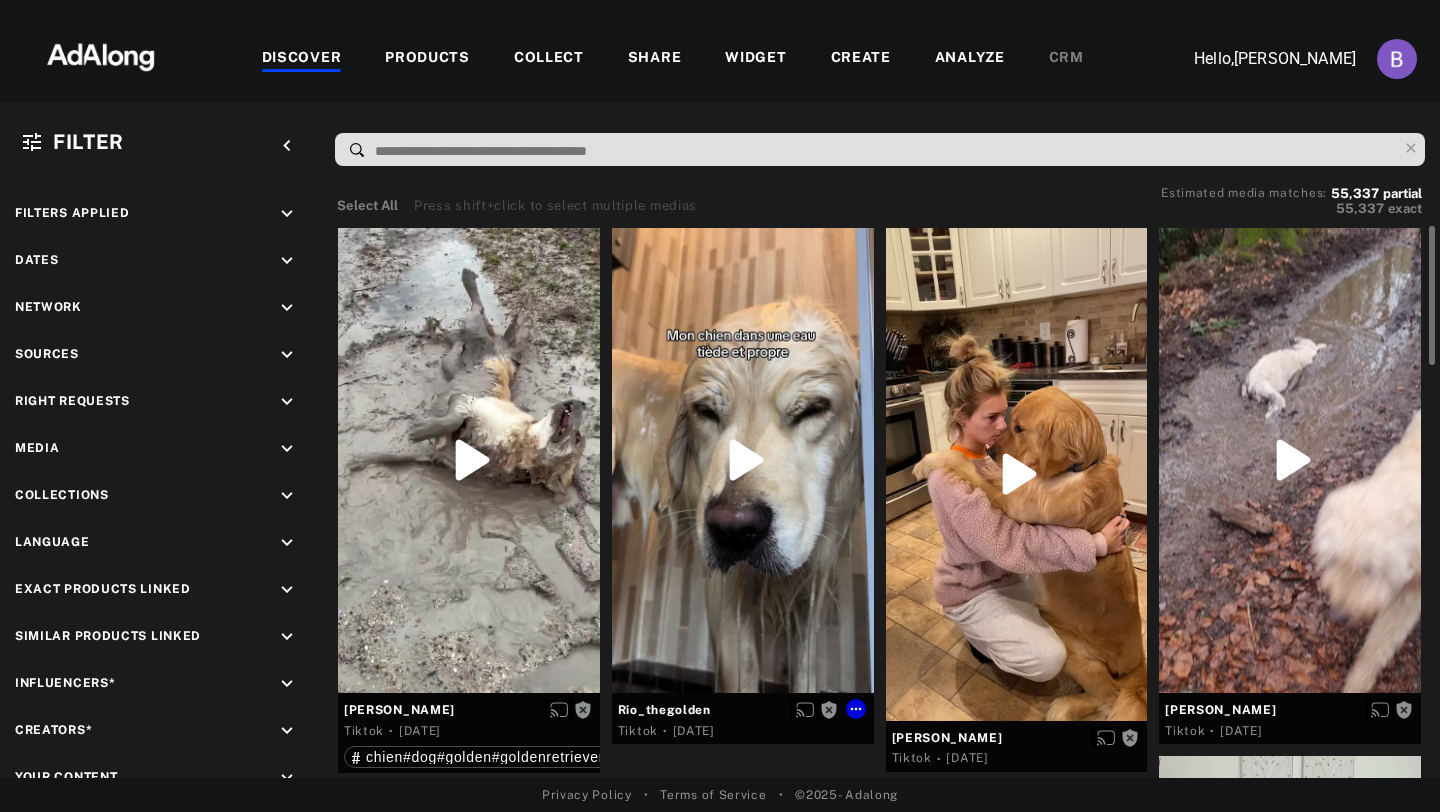 click at bounding box center [743, 460] 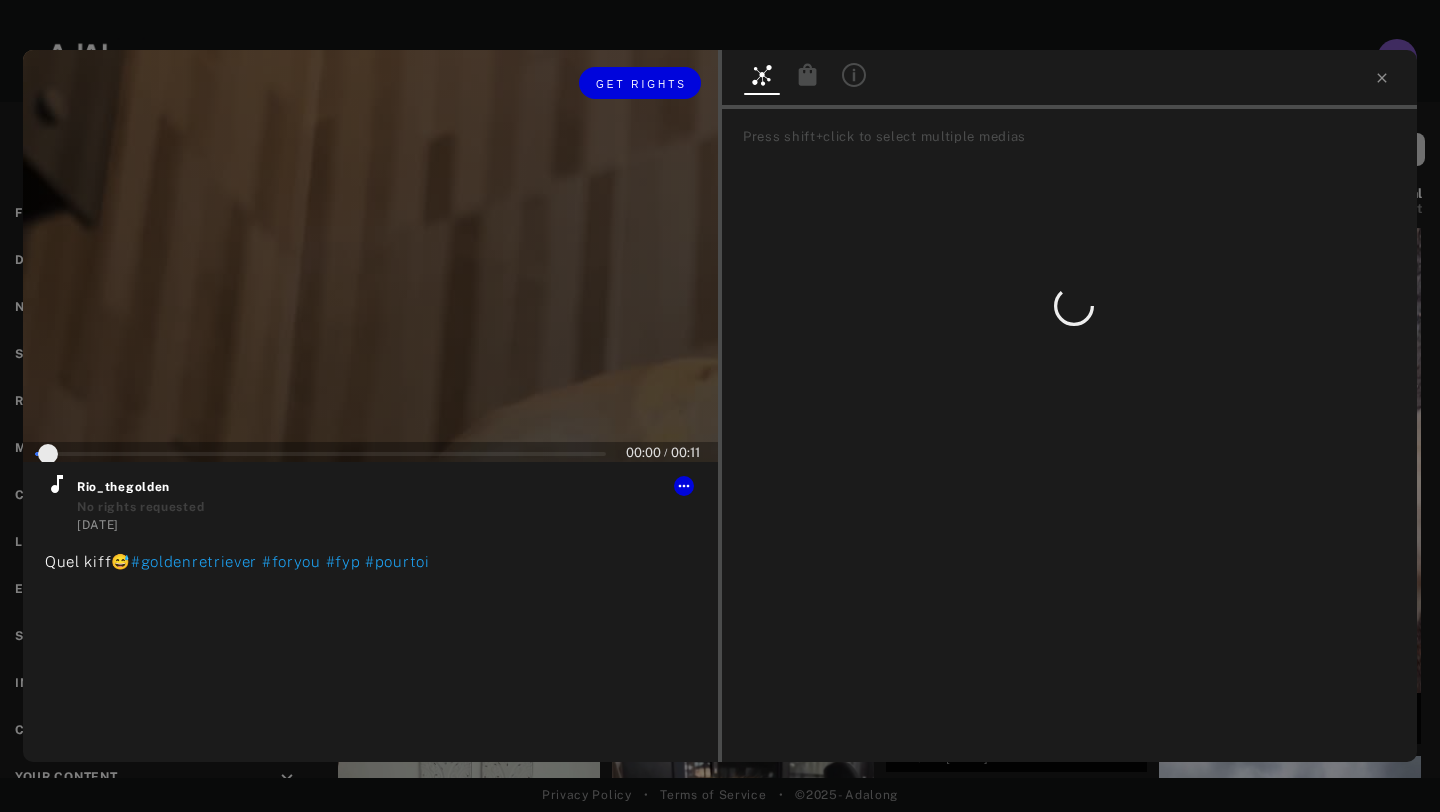 click at bounding box center [370, 256] 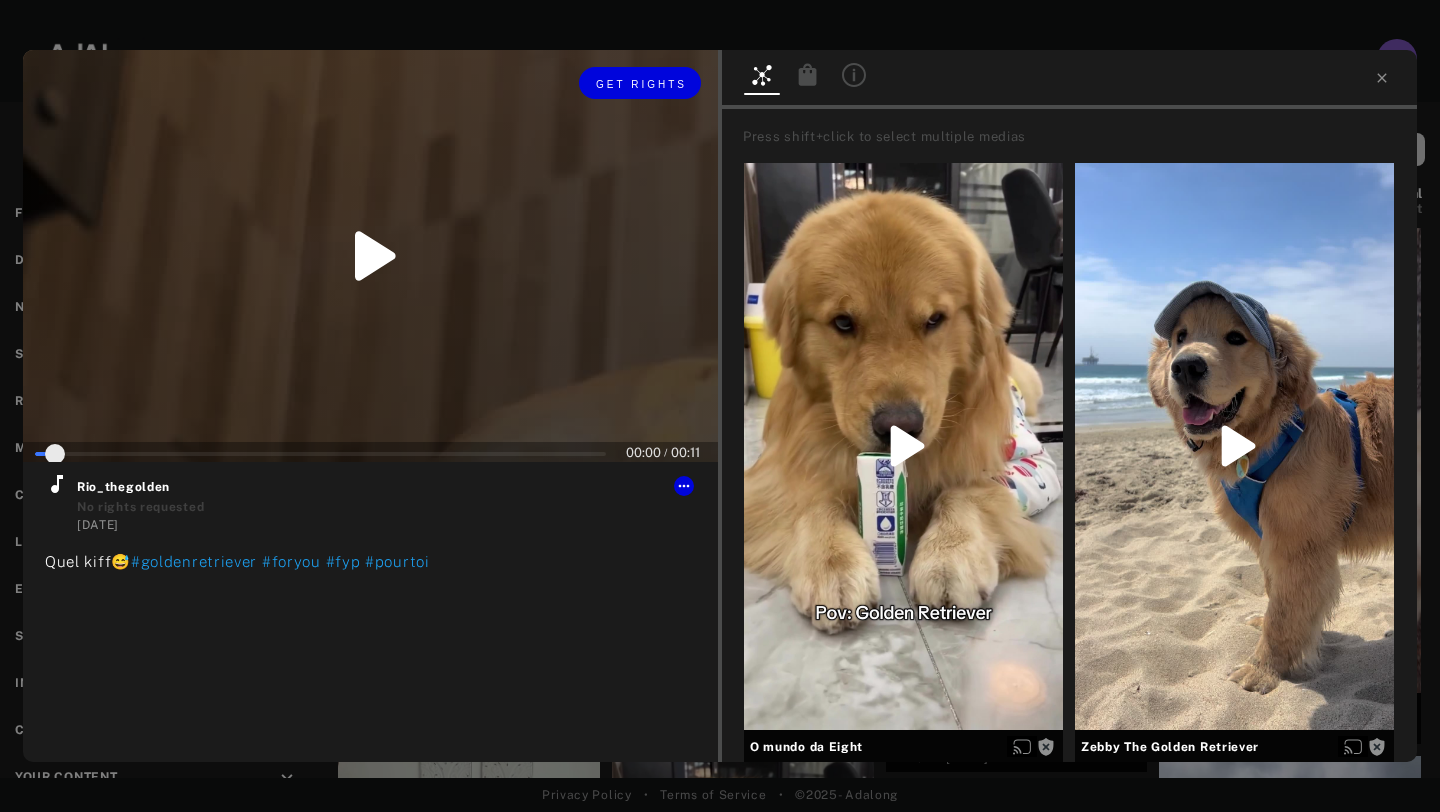 click at bounding box center [370, 256] 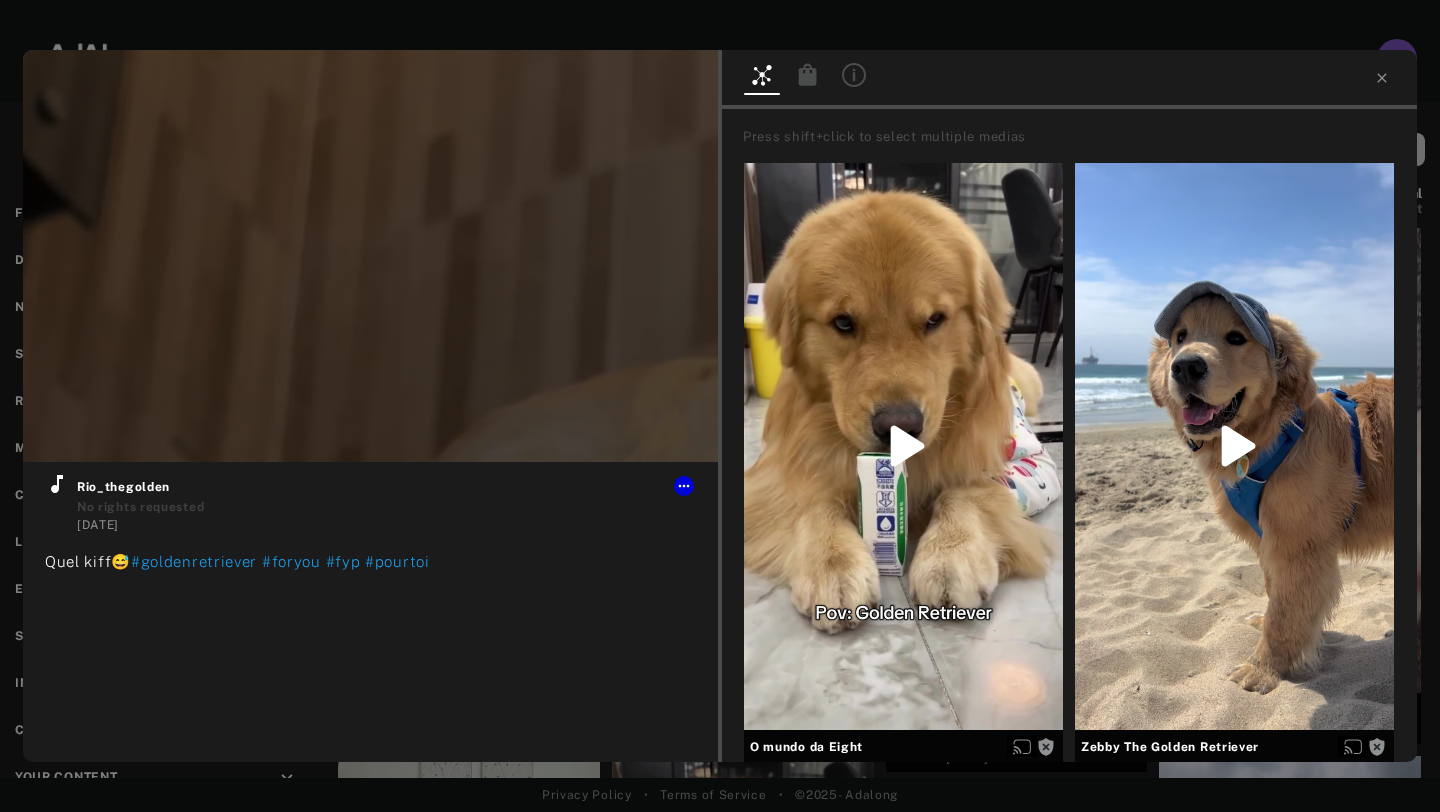 click at bounding box center (720, 17) 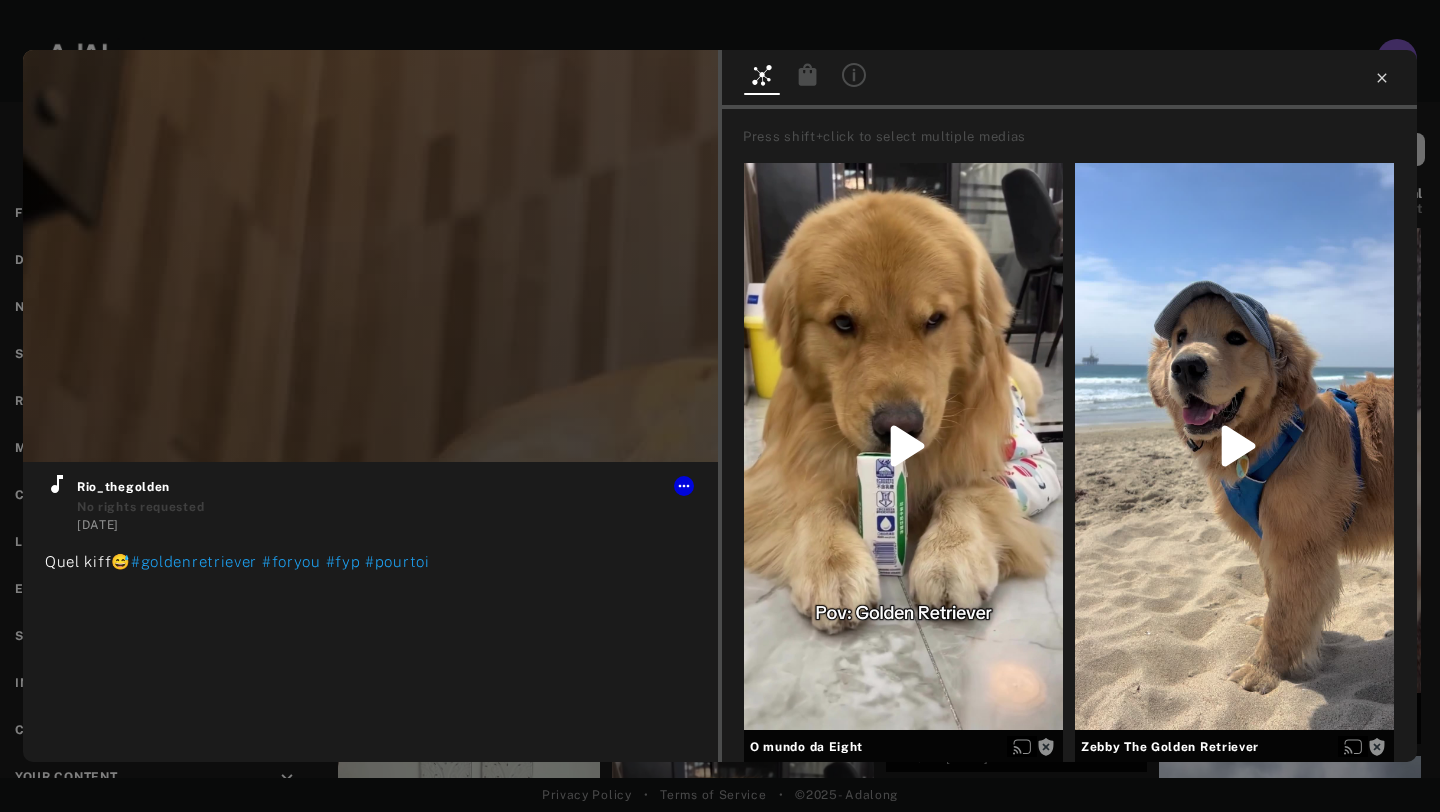 type on "**" 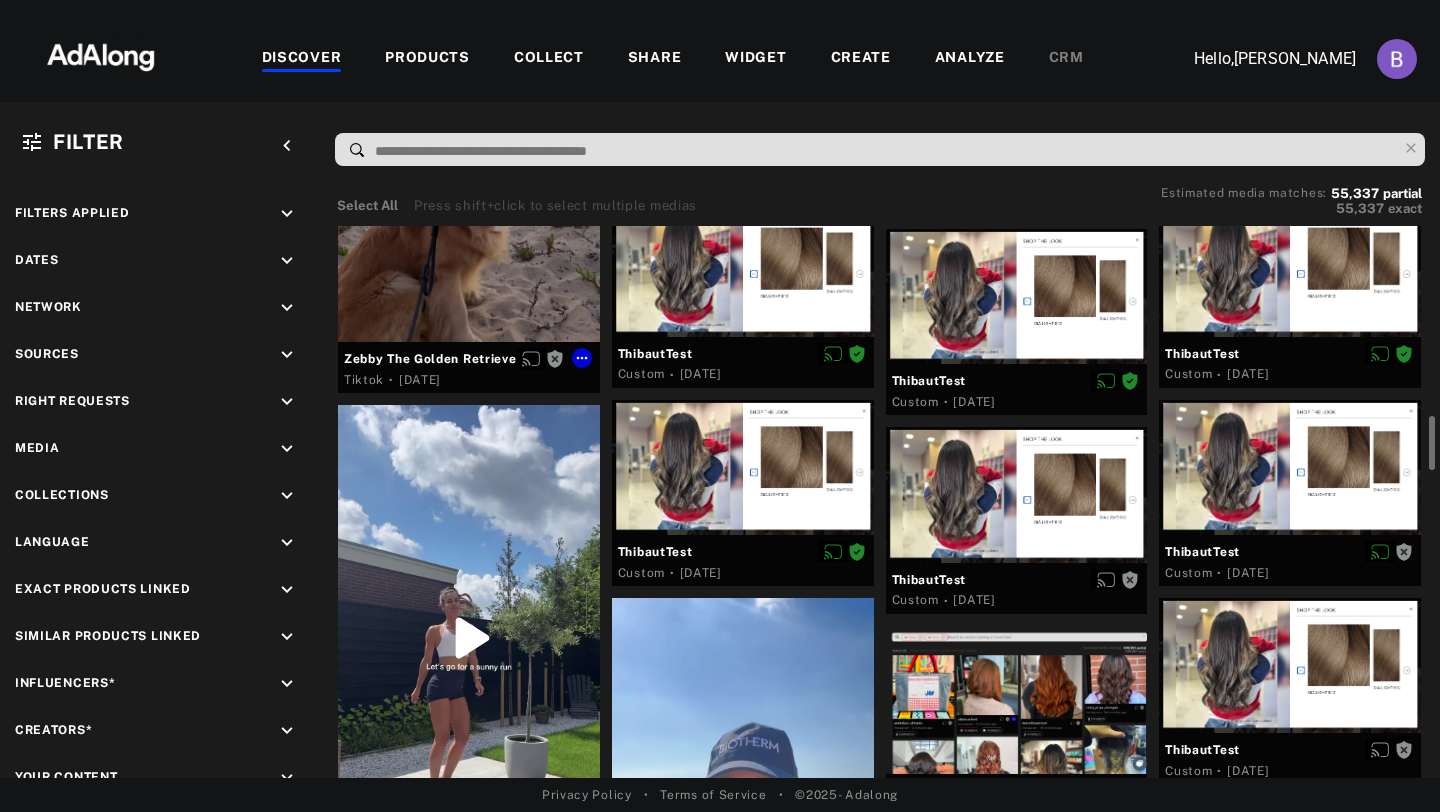 scroll, scrollTop: 1723, scrollLeft: 0, axis: vertical 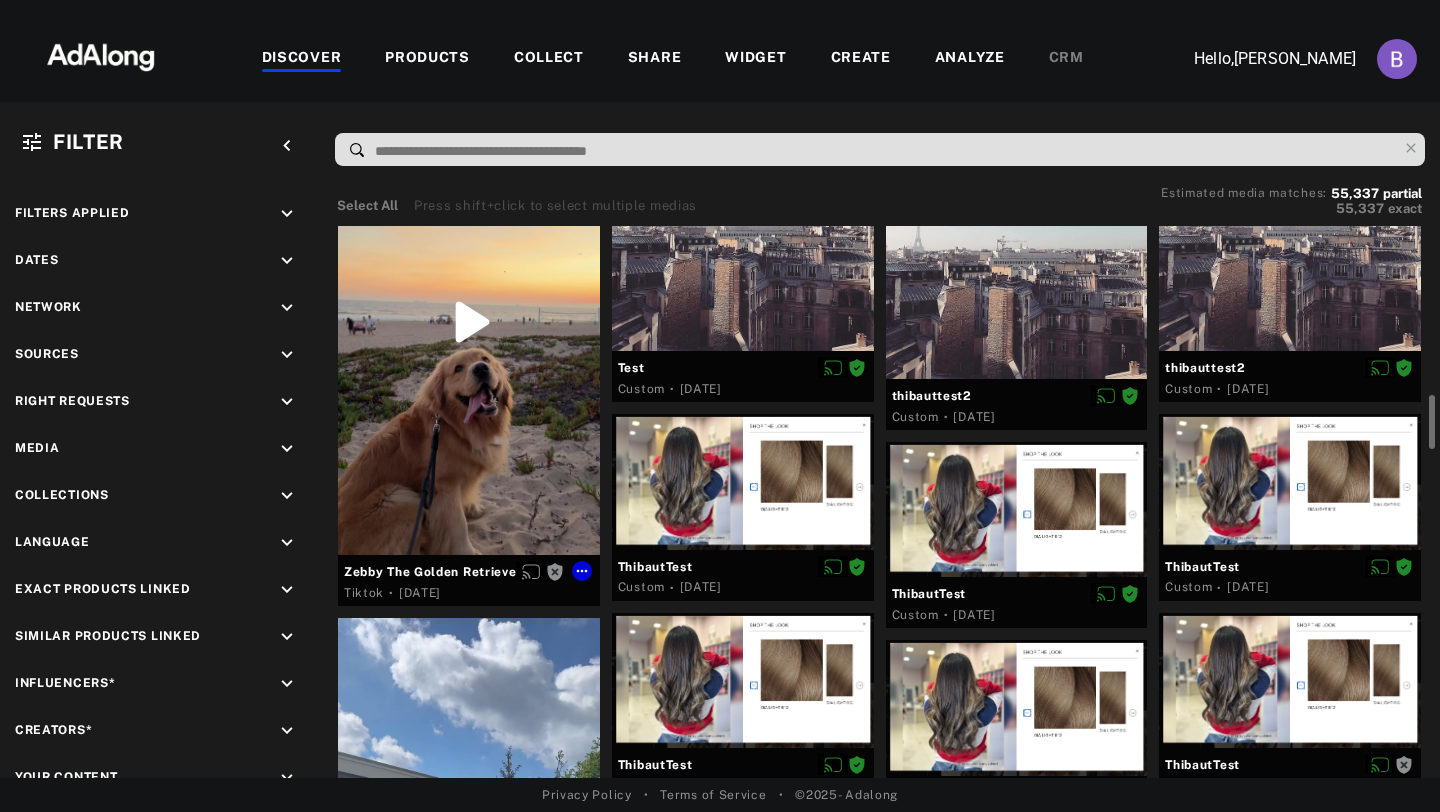 click at bounding box center [469, 322] 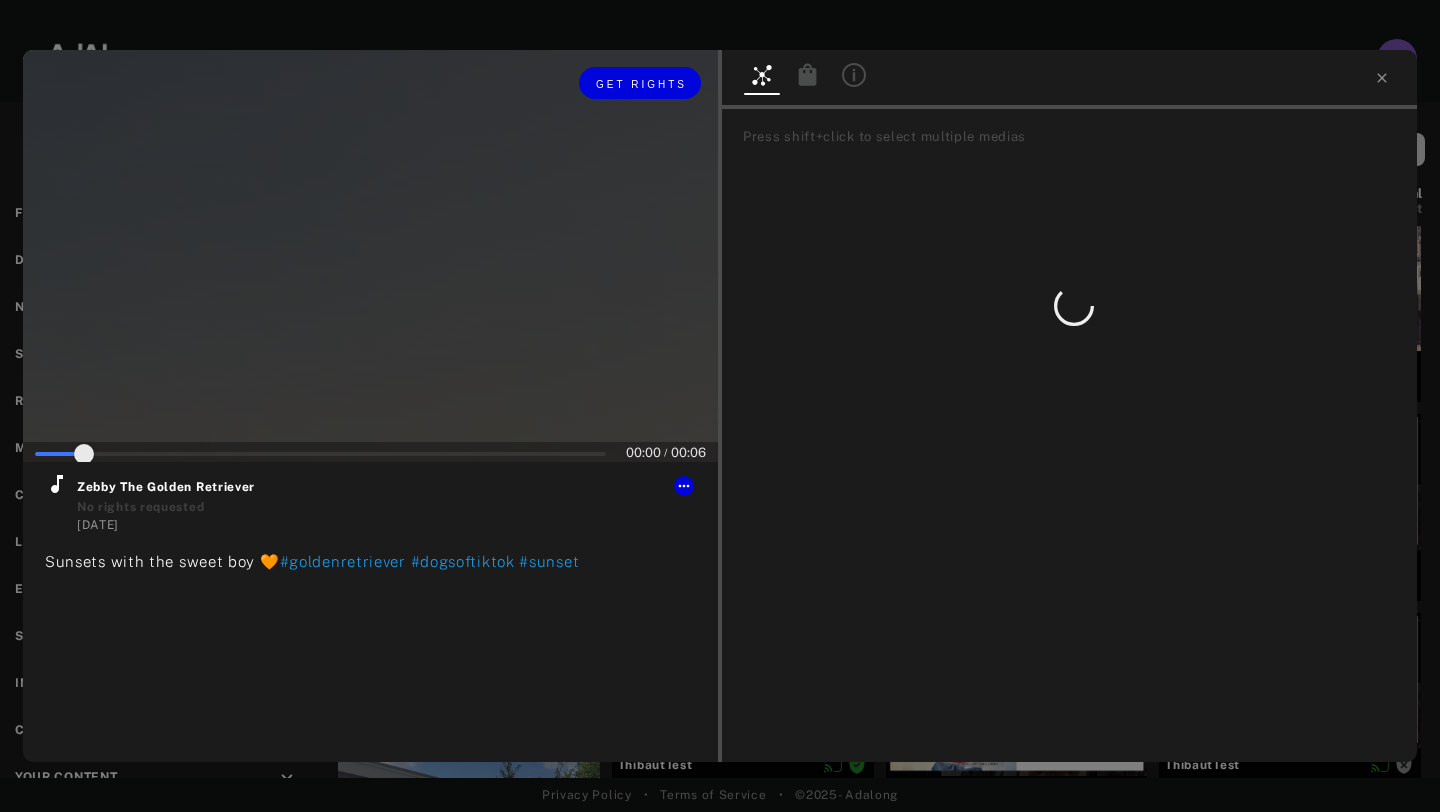 click at bounding box center [320, 454] 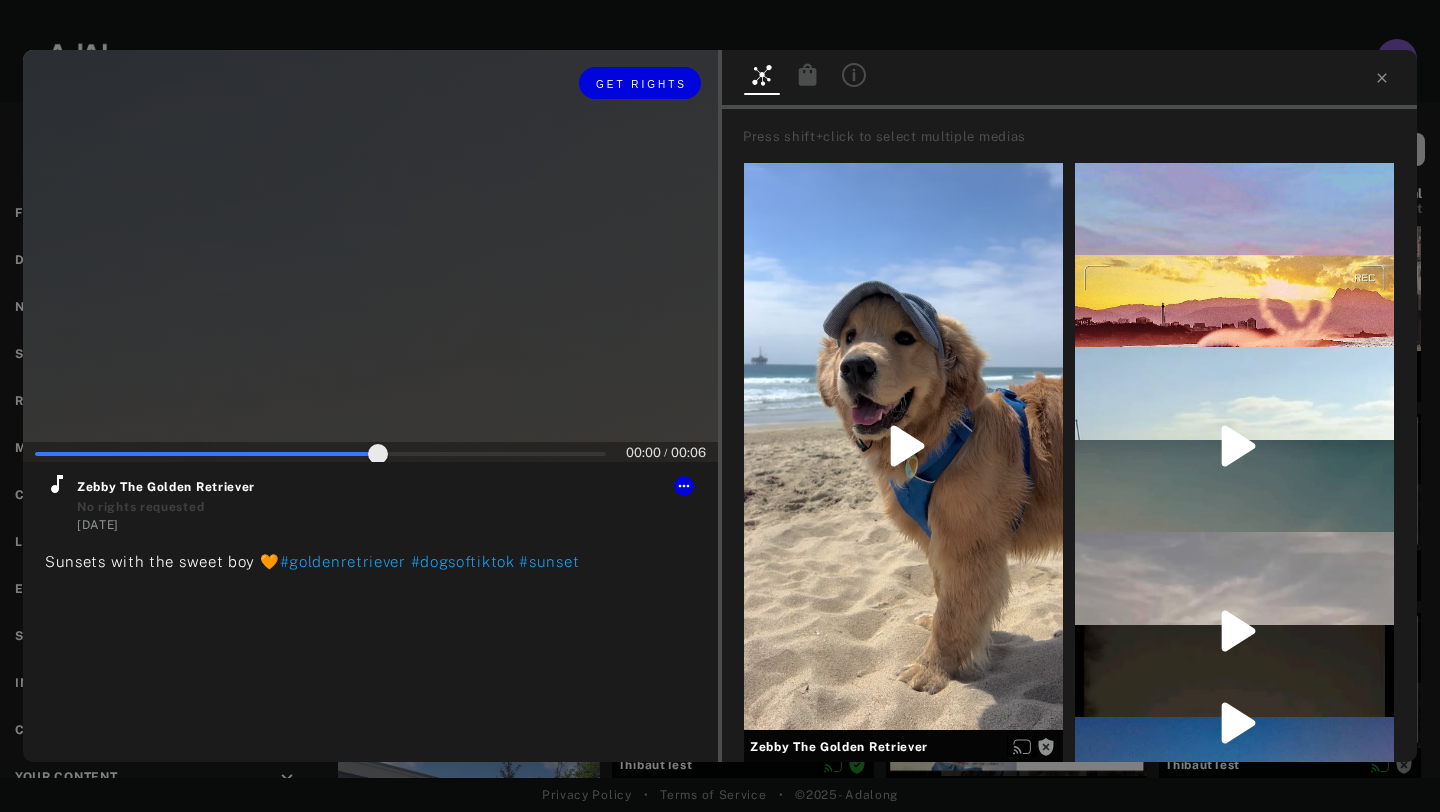 scroll, scrollTop: 2, scrollLeft: 0, axis: vertical 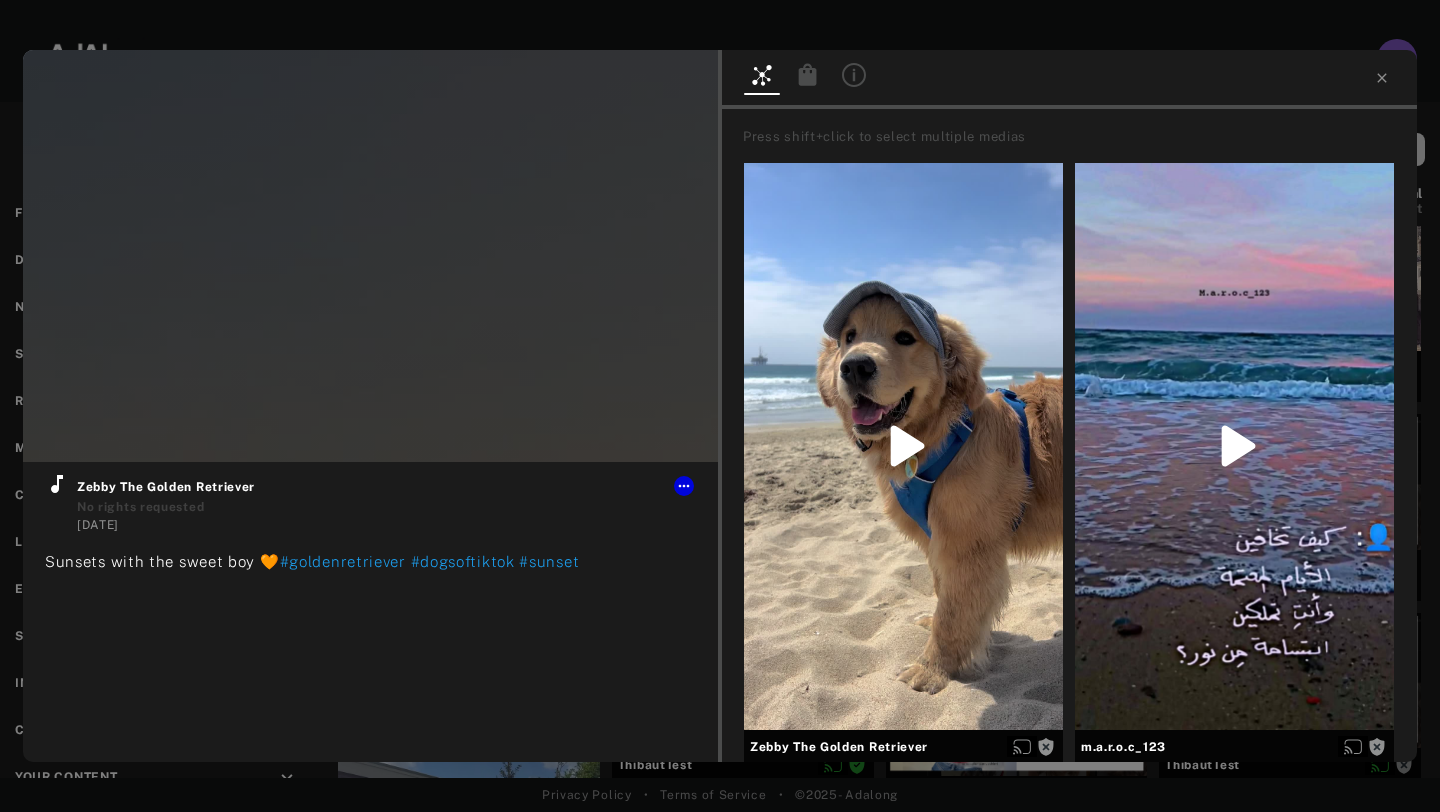 click at bounding box center (1069, 79) 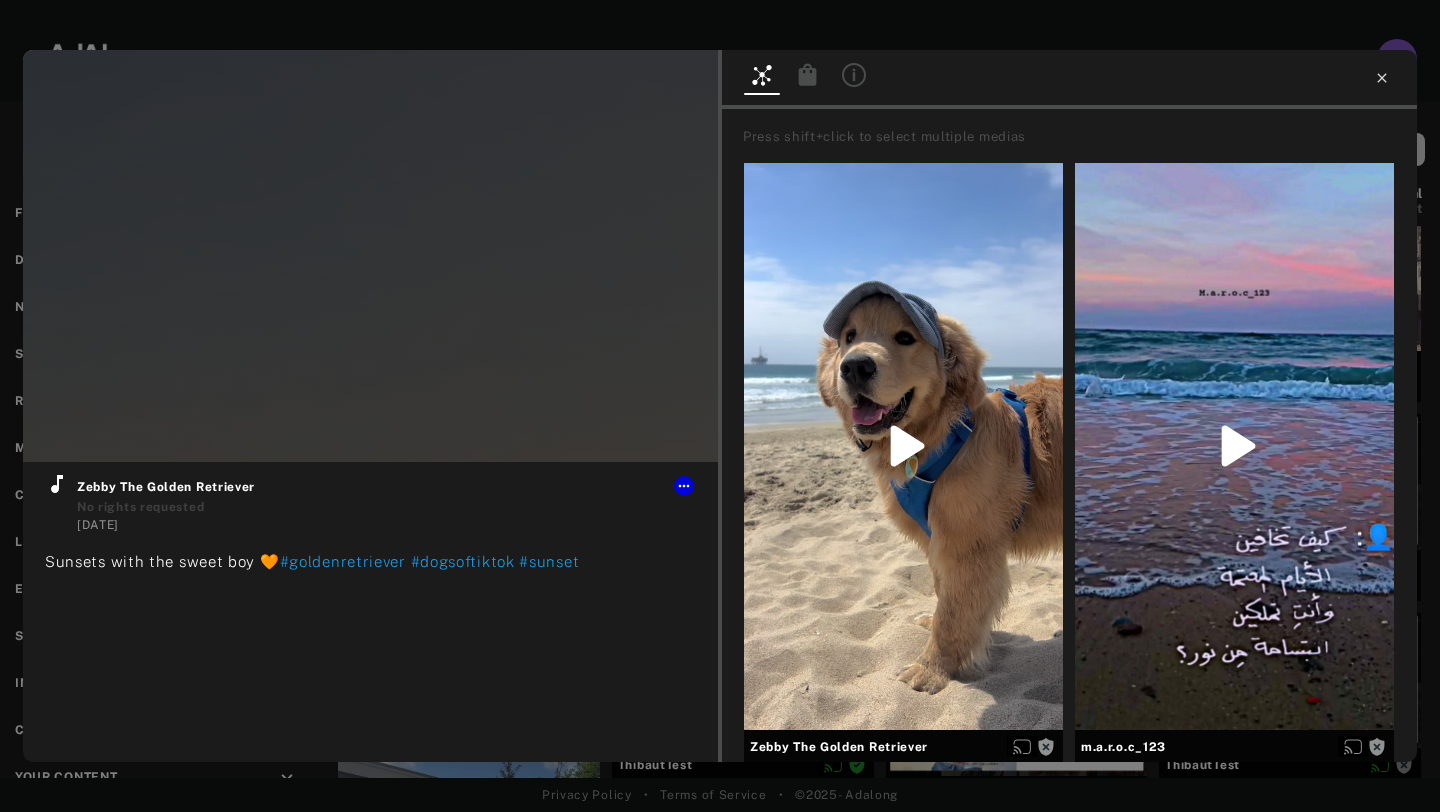 type on "**" 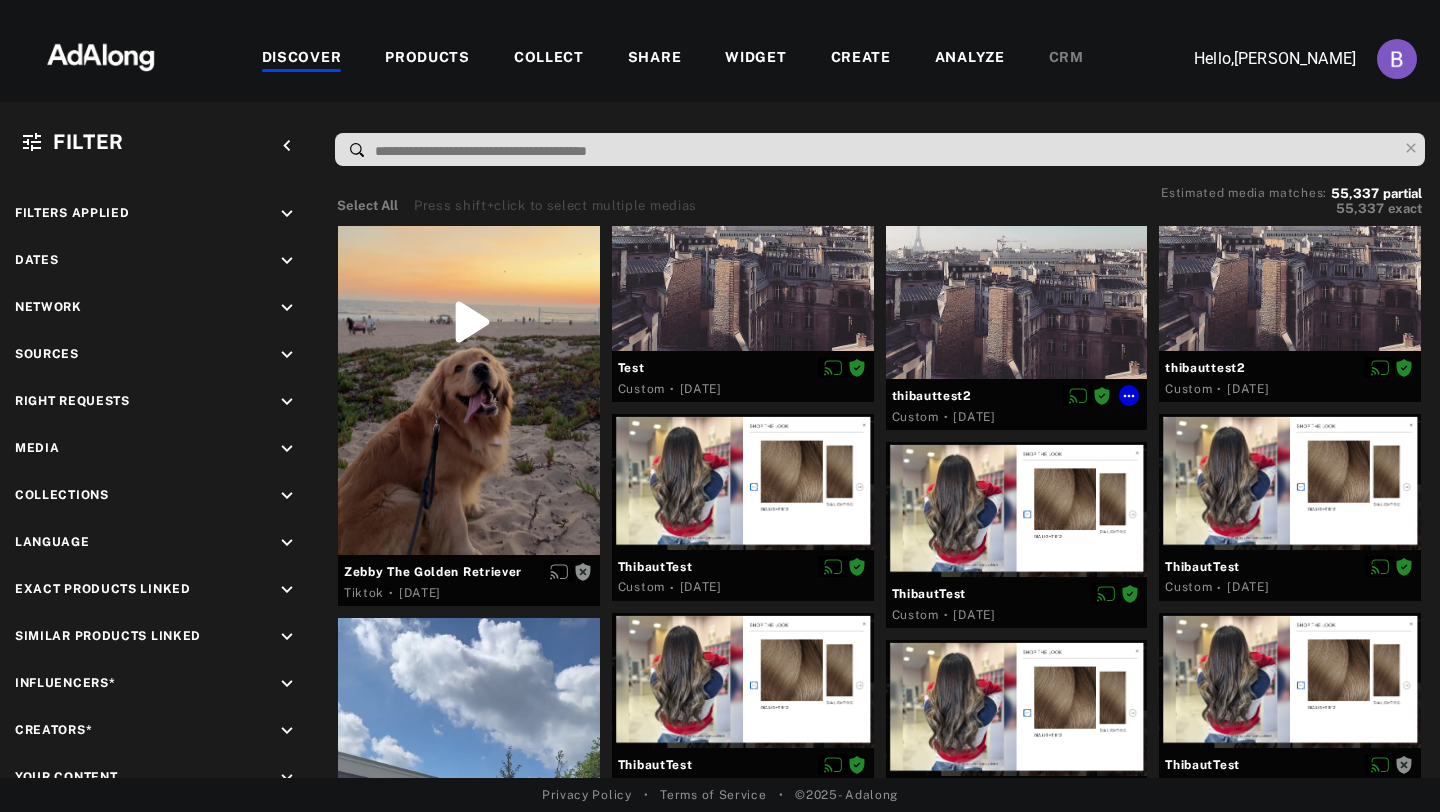 scroll, scrollTop: 0, scrollLeft: 0, axis: both 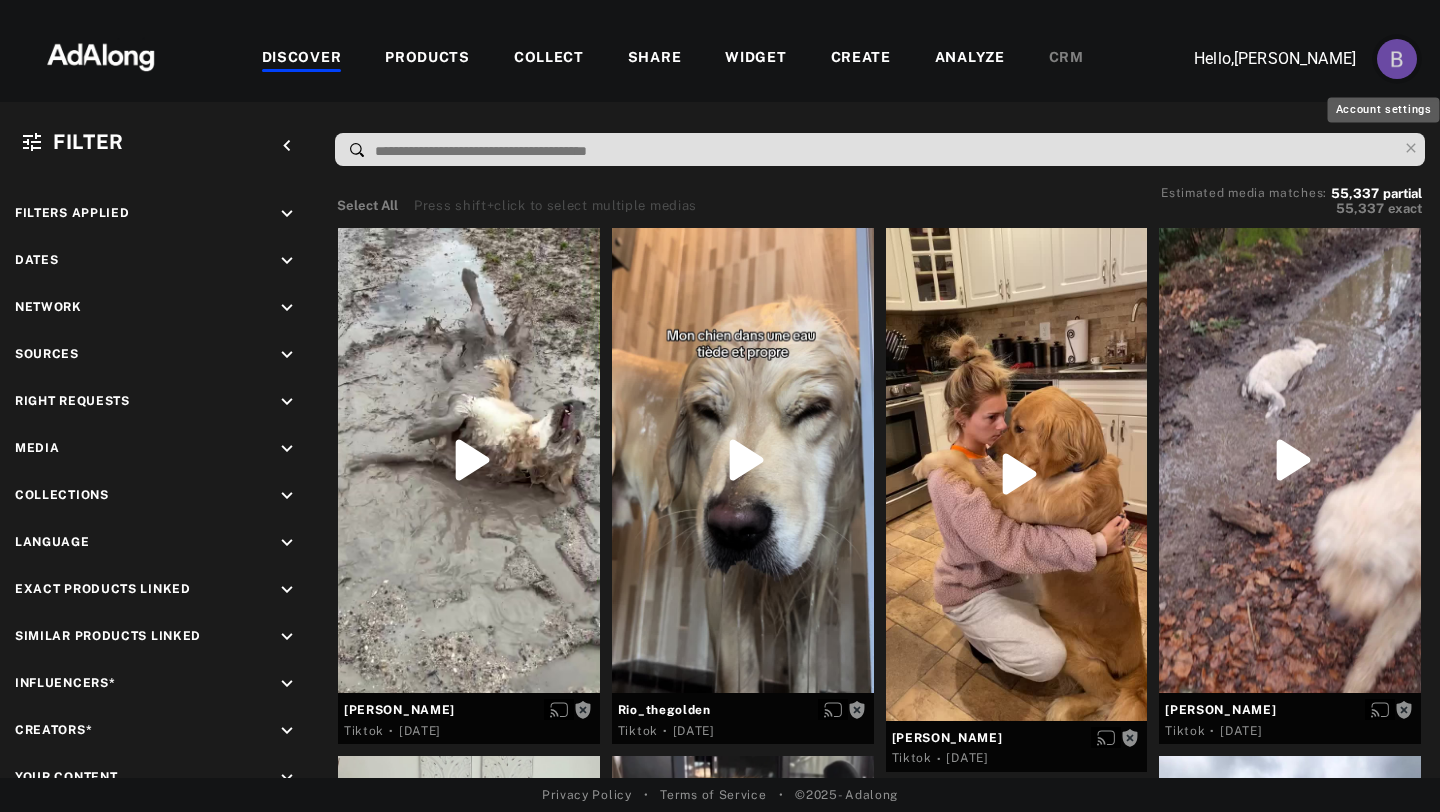 click at bounding box center (1397, 59) 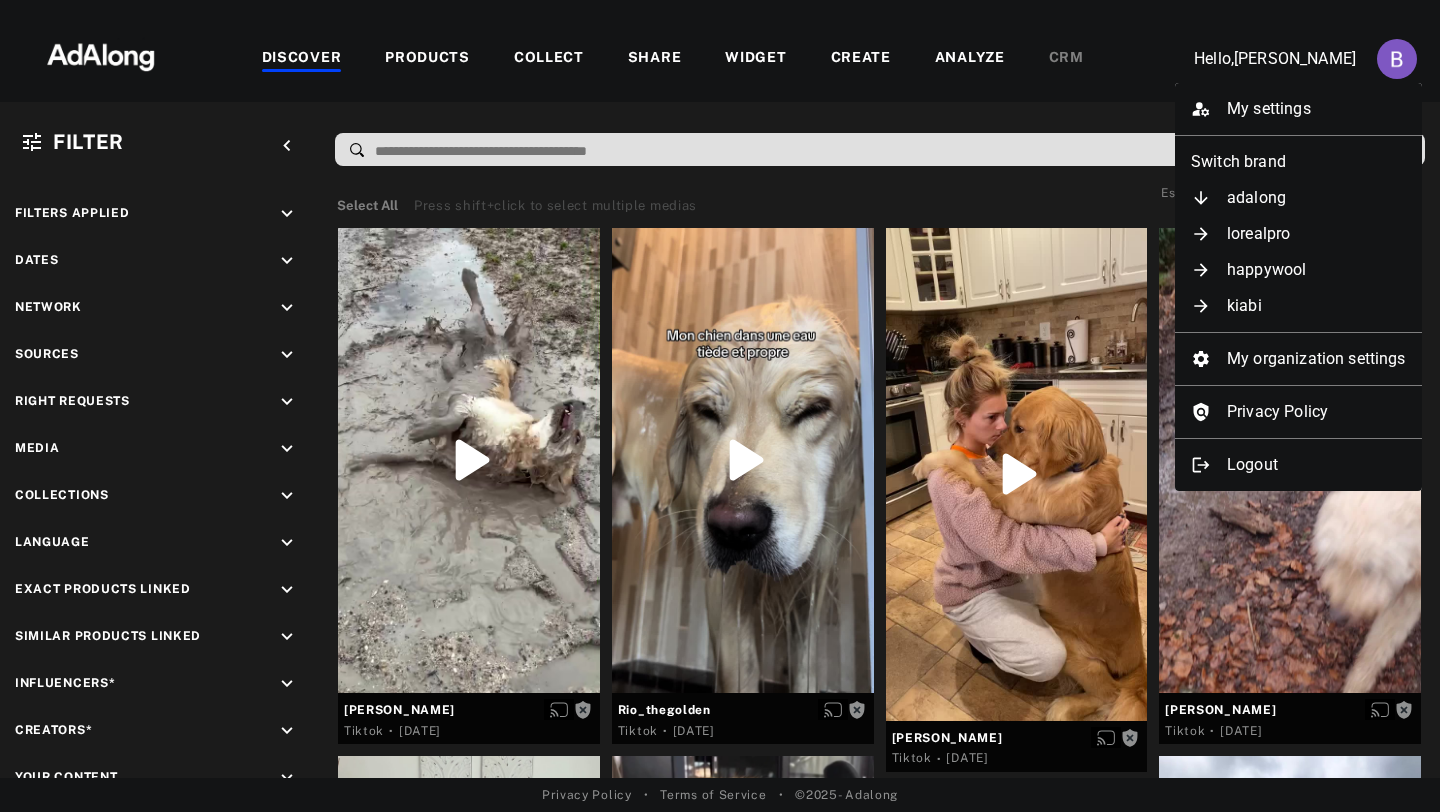 click at bounding box center (720, 406) 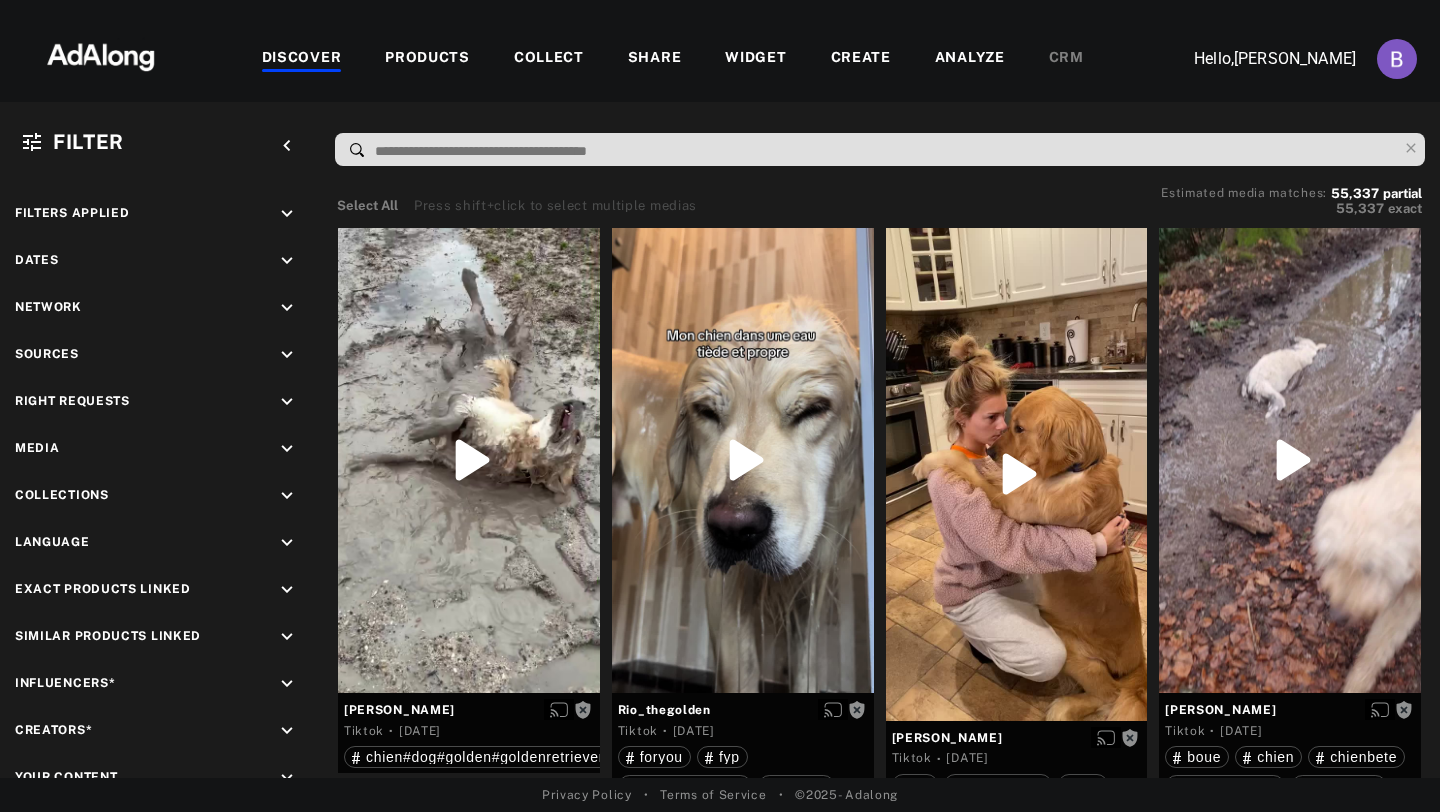 scroll, scrollTop: 0, scrollLeft: 0, axis: both 